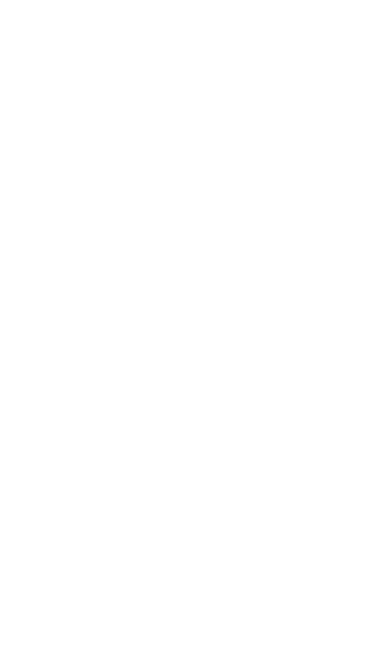 scroll, scrollTop: 0, scrollLeft: 0, axis: both 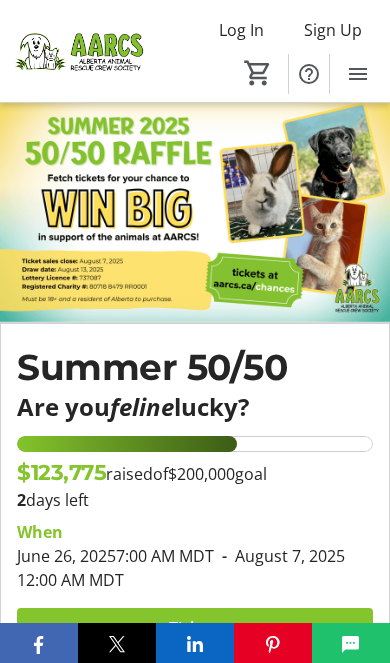 click on "Log In" 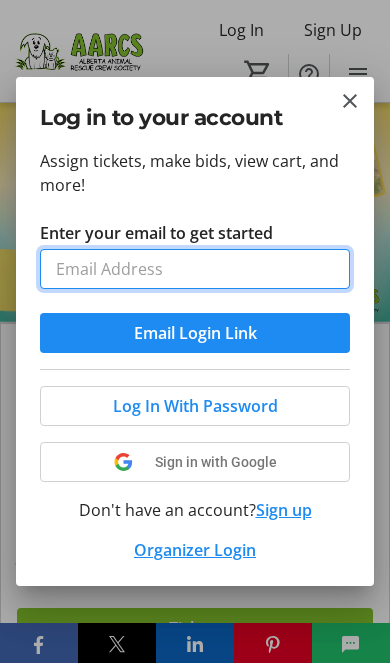 click on "Enter your email to get started" at bounding box center [195, 269] 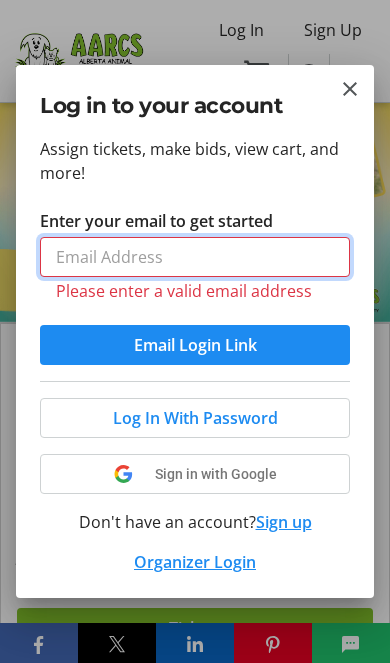 click on "Enter your email to get started" at bounding box center [195, 257] 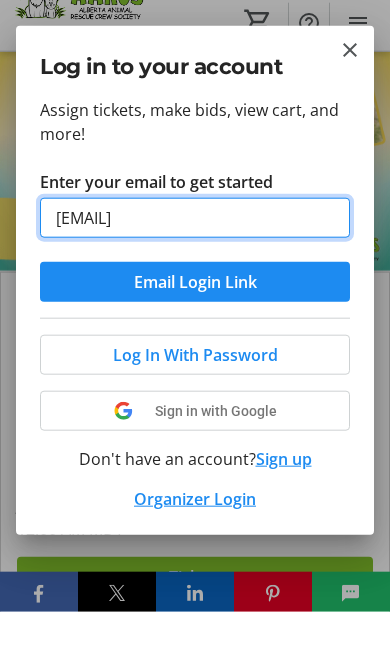 type on "[EMAIL]" 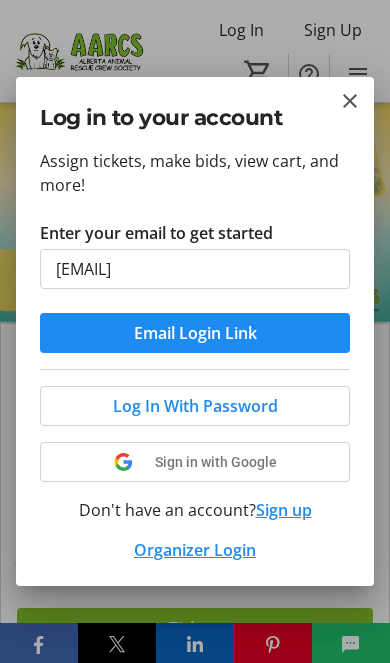 click at bounding box center [195, 333] 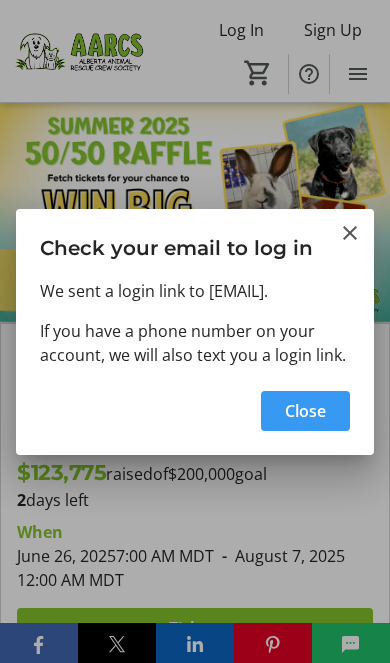 click on "Close" at bounding box center [305, 411] 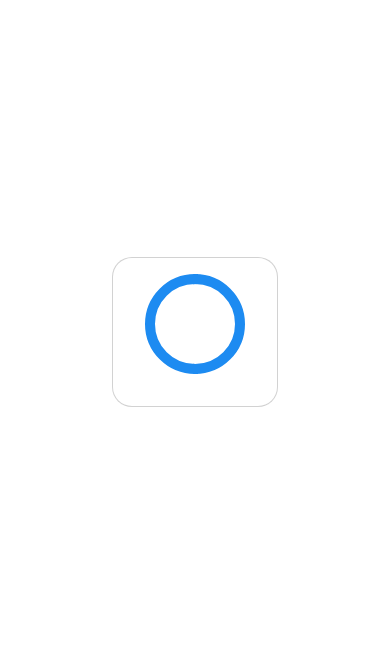 scroll, scrollTop: 0, scrollLeft: 0, axis: both 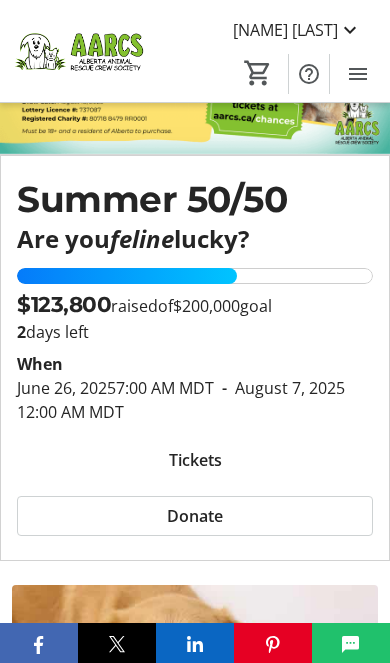 click on "Tickets" at bounding box center (195, 460) 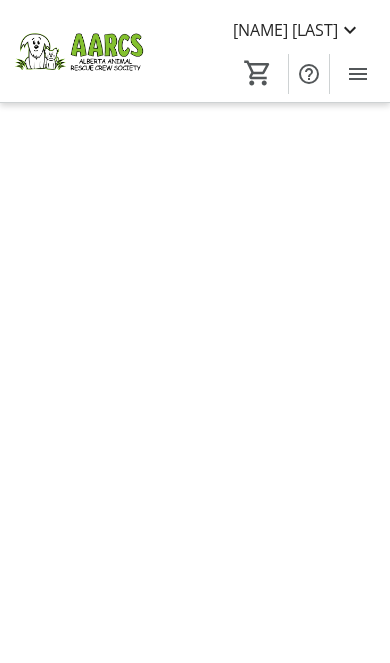 scroll, scrollTop: 0, scrollLeft: 0, axis: both 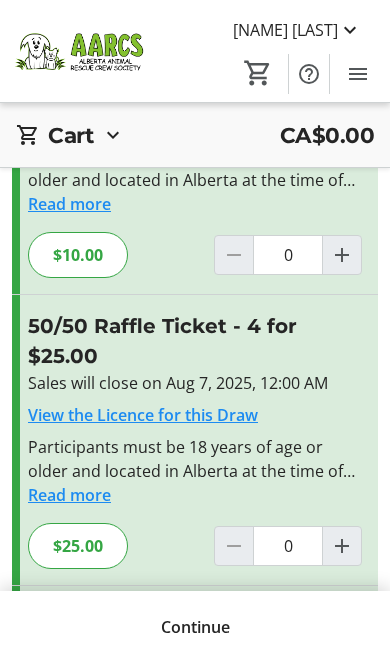 click 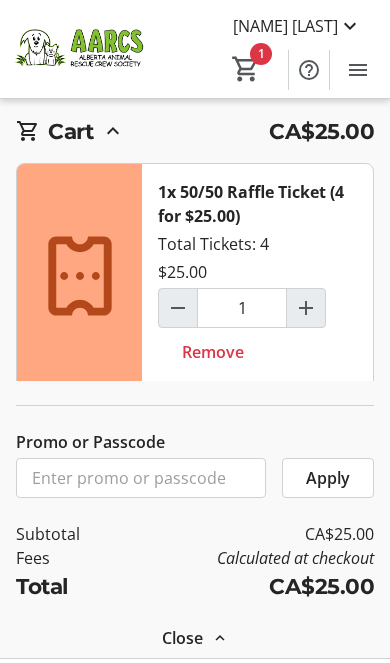 scroll, scrollTop: 833, scrollLeft: 0, axis: vertical 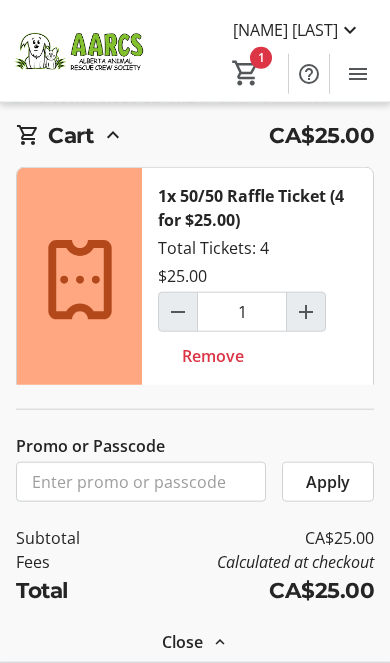 click on "Close" at bounding box center [182, 642] 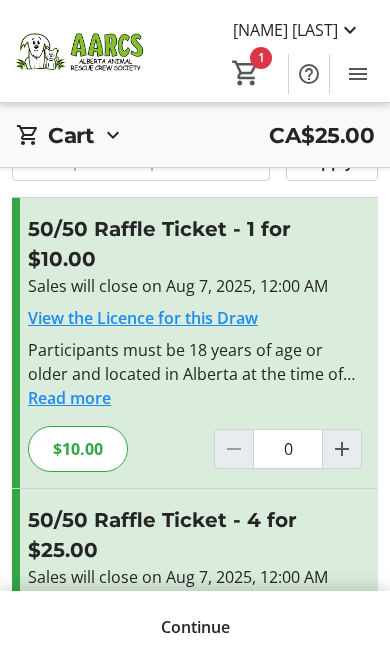 scroll, scrollTop: 0, scrollLeft: 0, axis: both 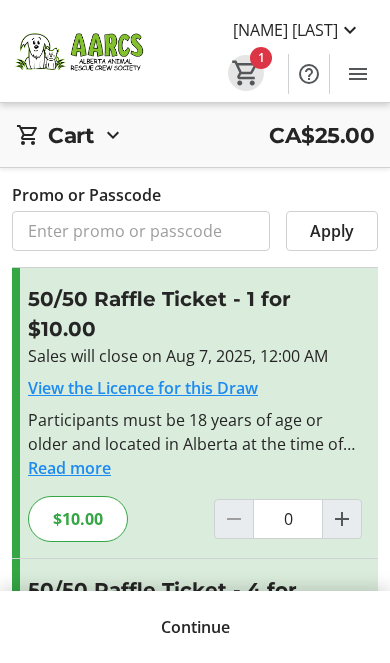 click on "1" 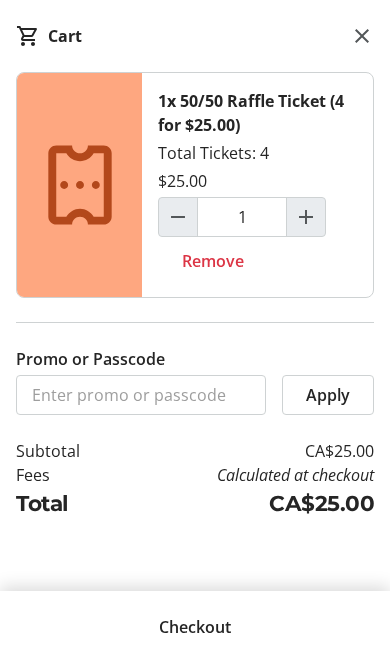 click on "Checkout" 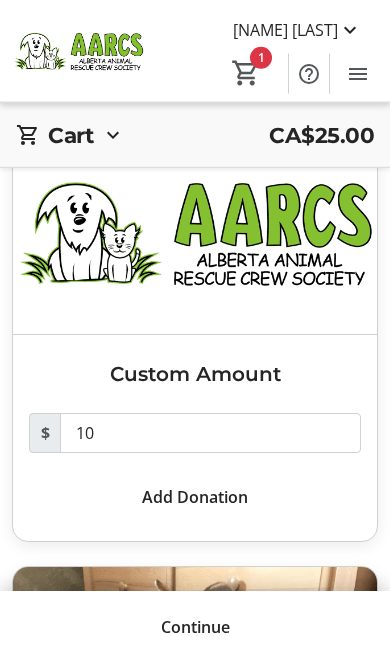 scroll, scrollTop: 104, scrollLeft: 0, axis: vertical 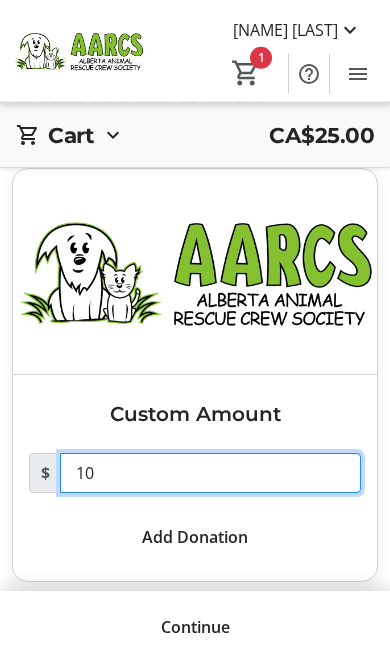 click on "10" at bounding box center [210, 473] 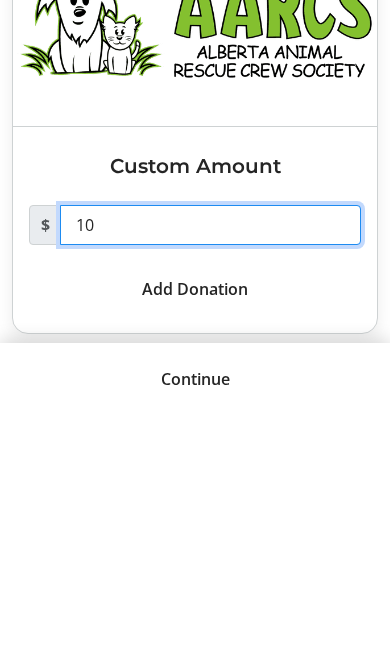 click on "10" at bounding box center [210, 473] 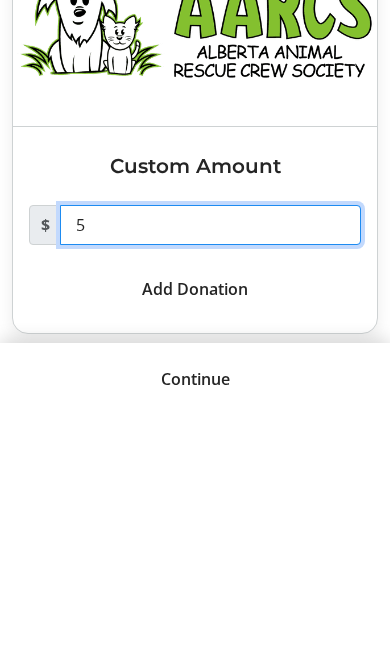 type on "5" 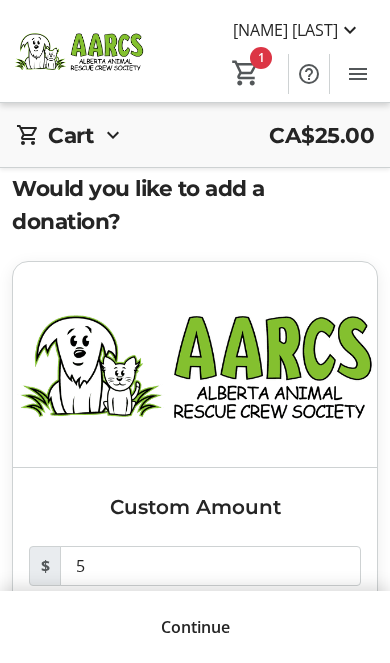 scroll, scrollTop: 0, scrollLeft: 0, axis: both 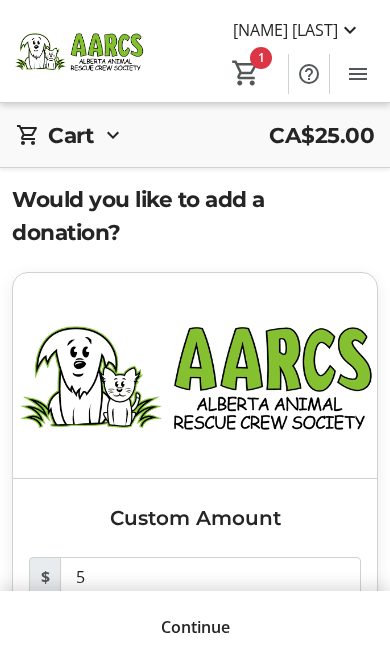 click on "1" 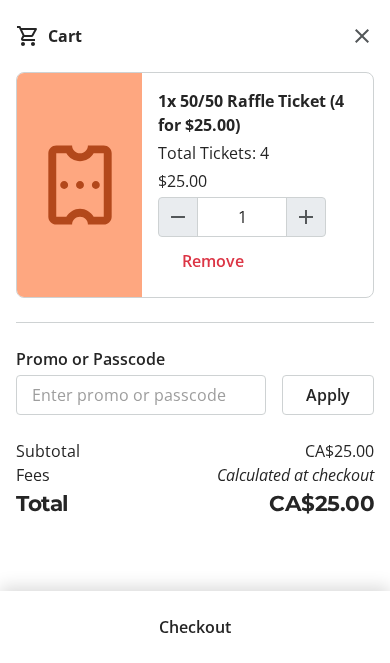 click on "Checkout" 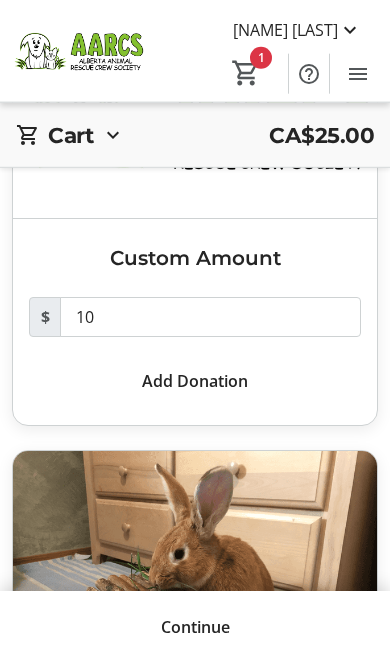 scroll, scrollTop: 261, scrollLeft: 0, axis: vertical 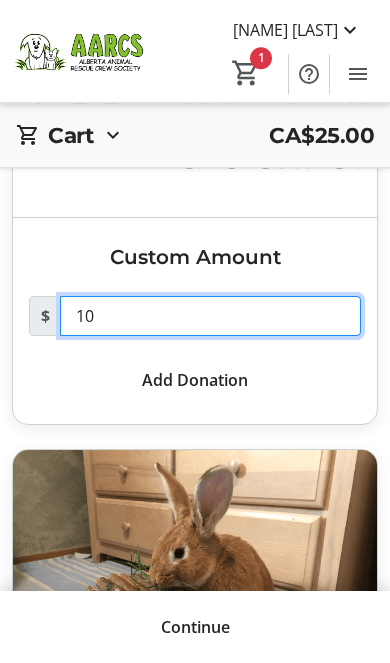 click on "10" at bounding box center [210, 316] 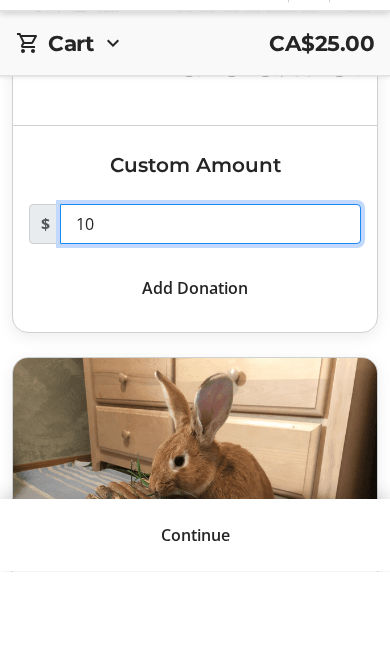 type on "1" 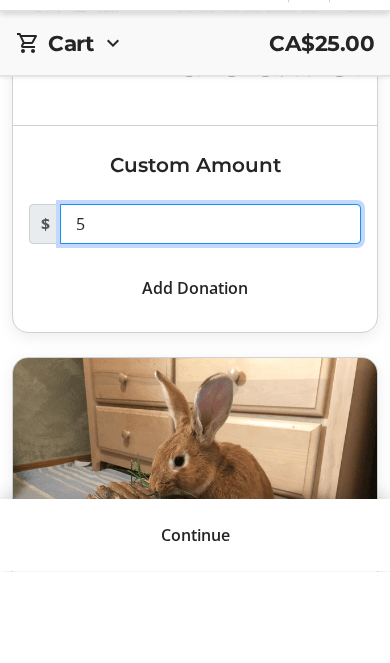 type on "5" 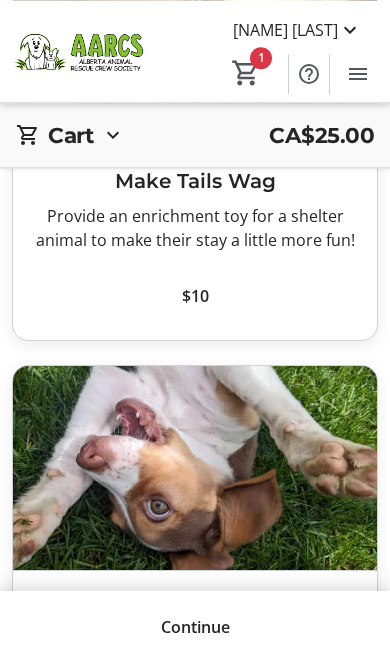 scroll, scrollTop: 808, scrollLeft: 0, axis: vertical 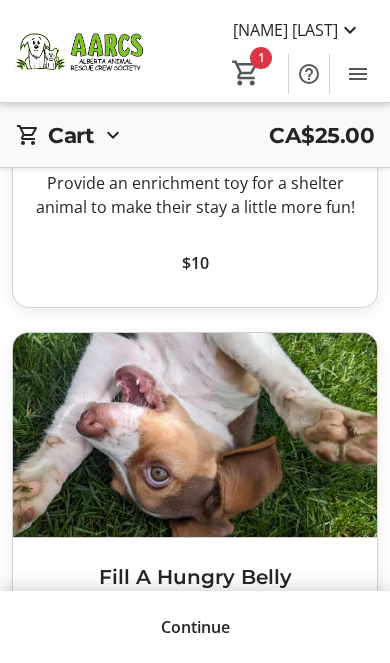click on "Continue" 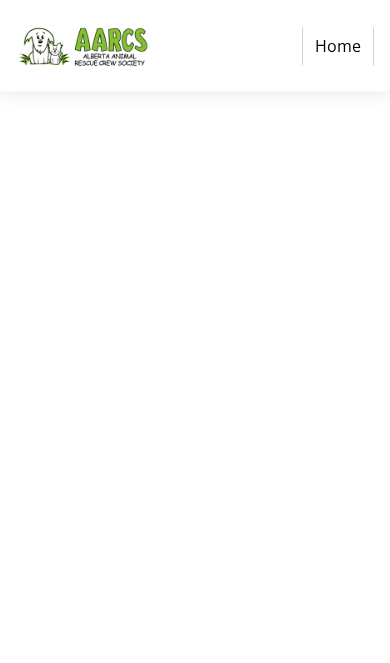 scroll, scrollTop: 0, scrollLeft: 0, axis: both 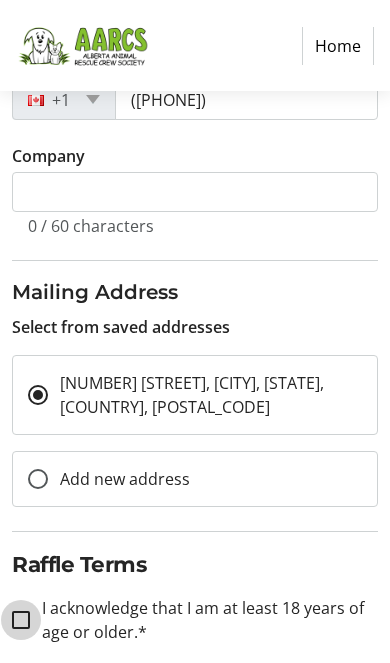 click on "I acknowledge that I am at least 18 years of age or older.*" at bounding box center [21, 620] 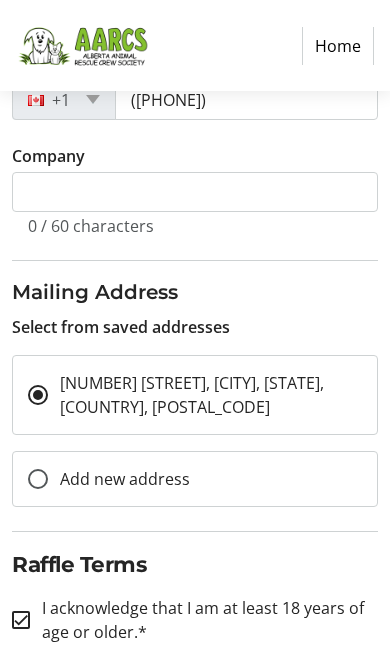 checkbox on "true" 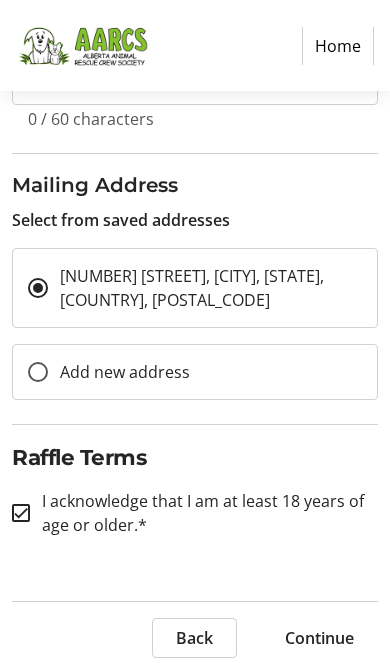 scroll, scrollTop: 700, scrollLeft: 0, axis: vertical 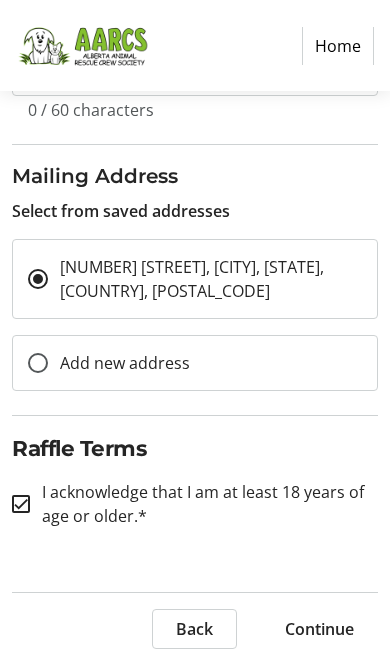 click on "Continue" 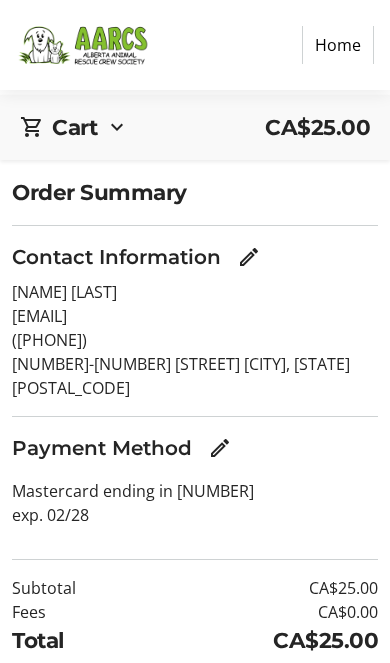 scroll, scrollTop: 102, scrollLeft: 0, axis: vertical 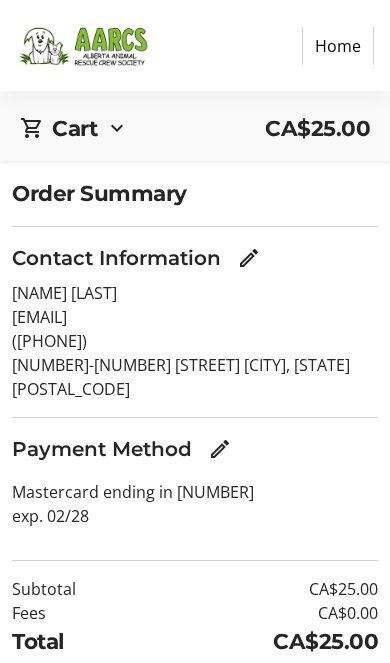 click 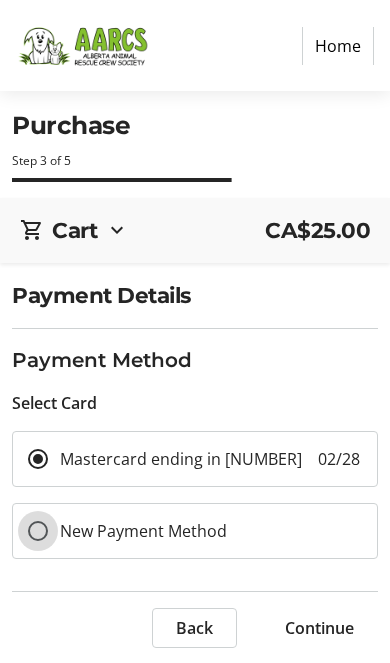 click on "New Payment Method" at bounding box center [38, 531] 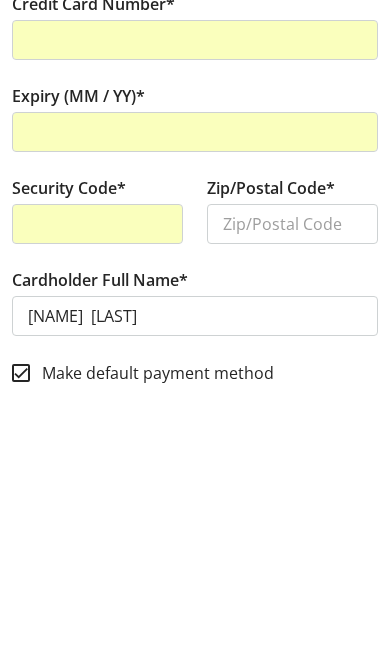 scroll, scrollTop: 285, scrollLeft: 0, axis: vertical 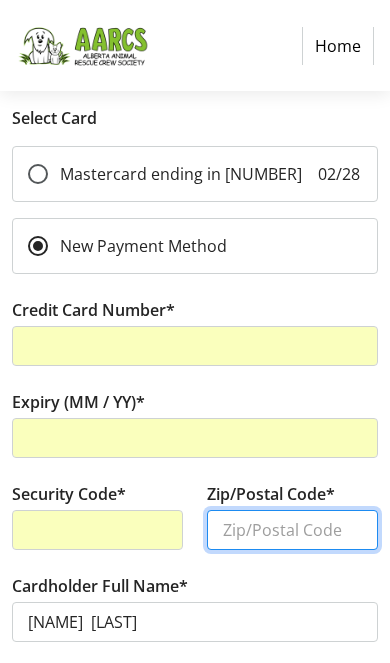 click on "Zip/Postal Code*" at bounding box center (292, 530) 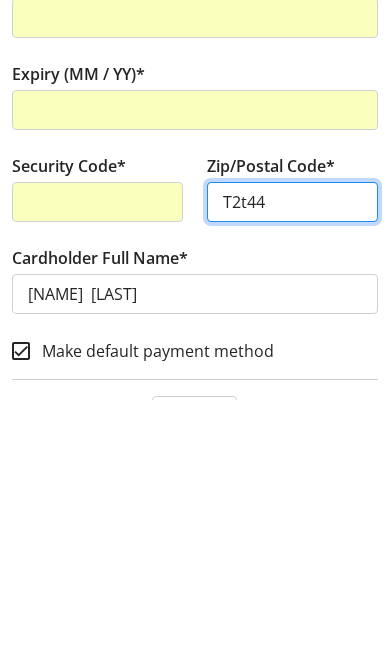 type on "T2t4a4" 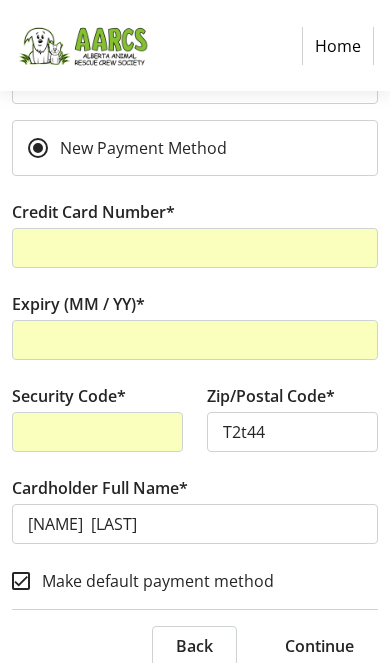 scroll, scrollTop: 401, scrollLeft: 0, axis: vertical 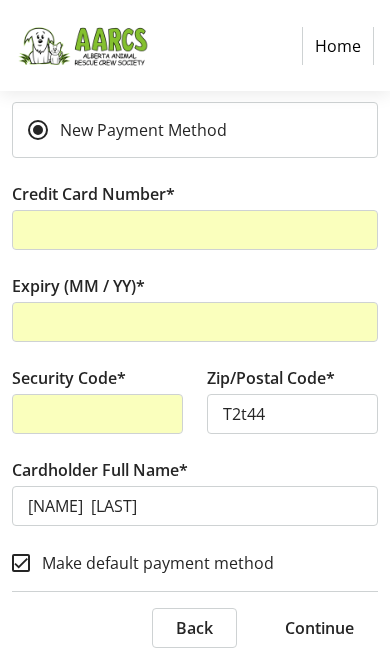 click on "Continue" 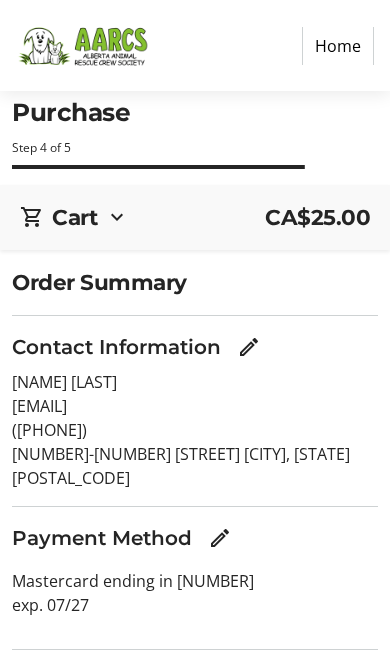 scroll, scrollTop: 0, scrollLeft: 0, axis: both 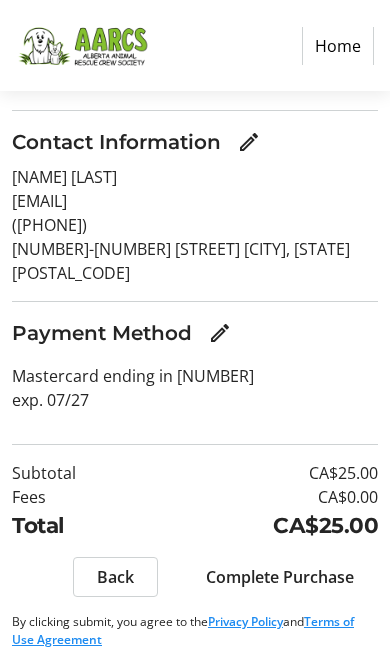 click on "Complete Purchase" 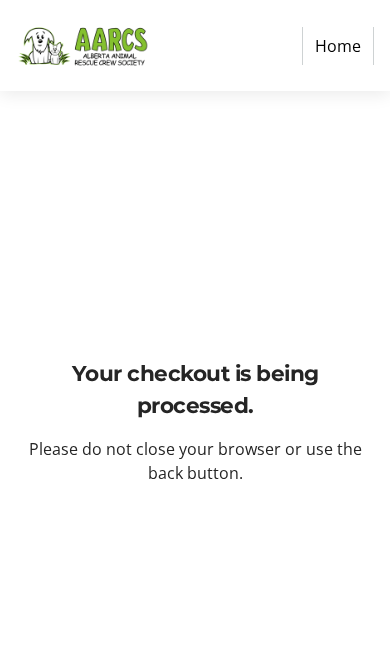 scroll, scrollTop: 116, scrollLeft: 0, axis: vertical 